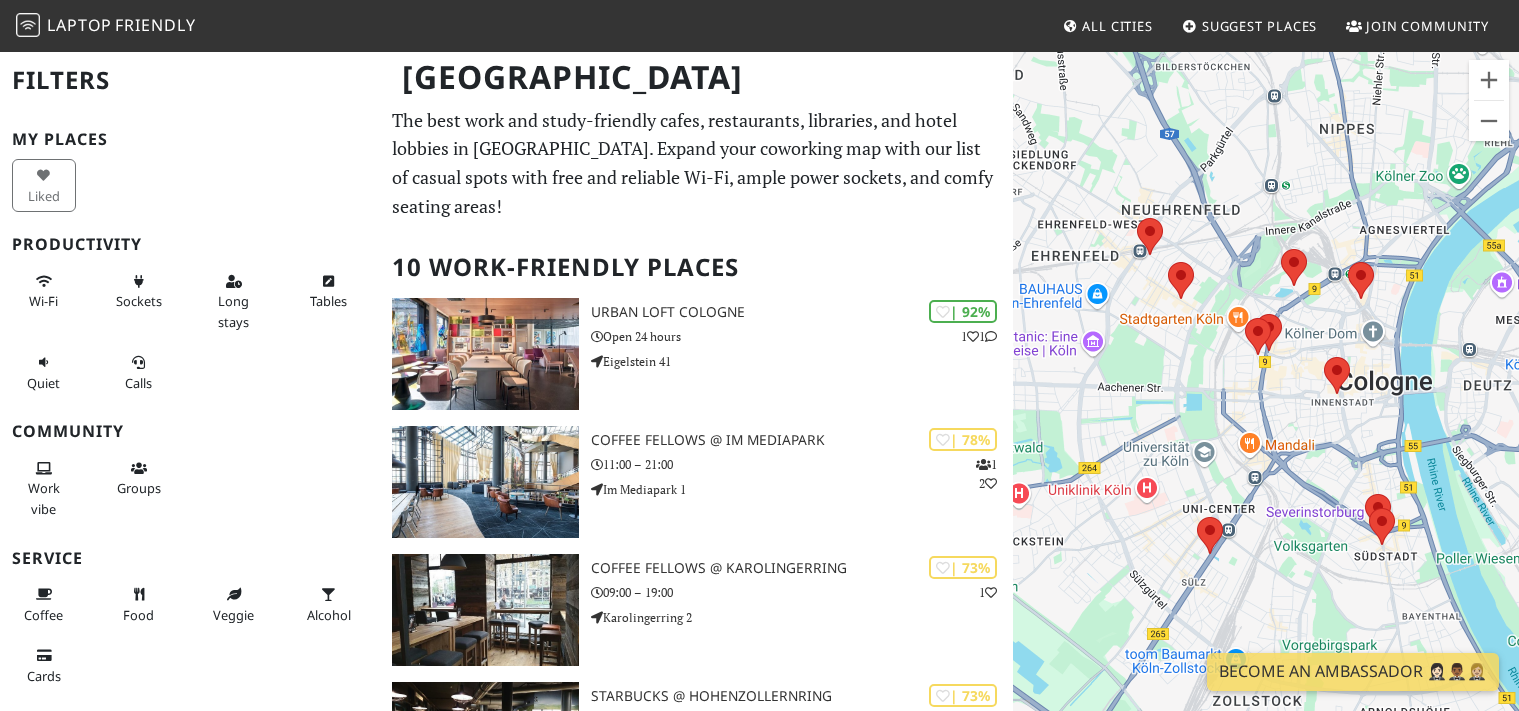 scroll, scrollTop: 0, scrollLeft: 0, axis: both 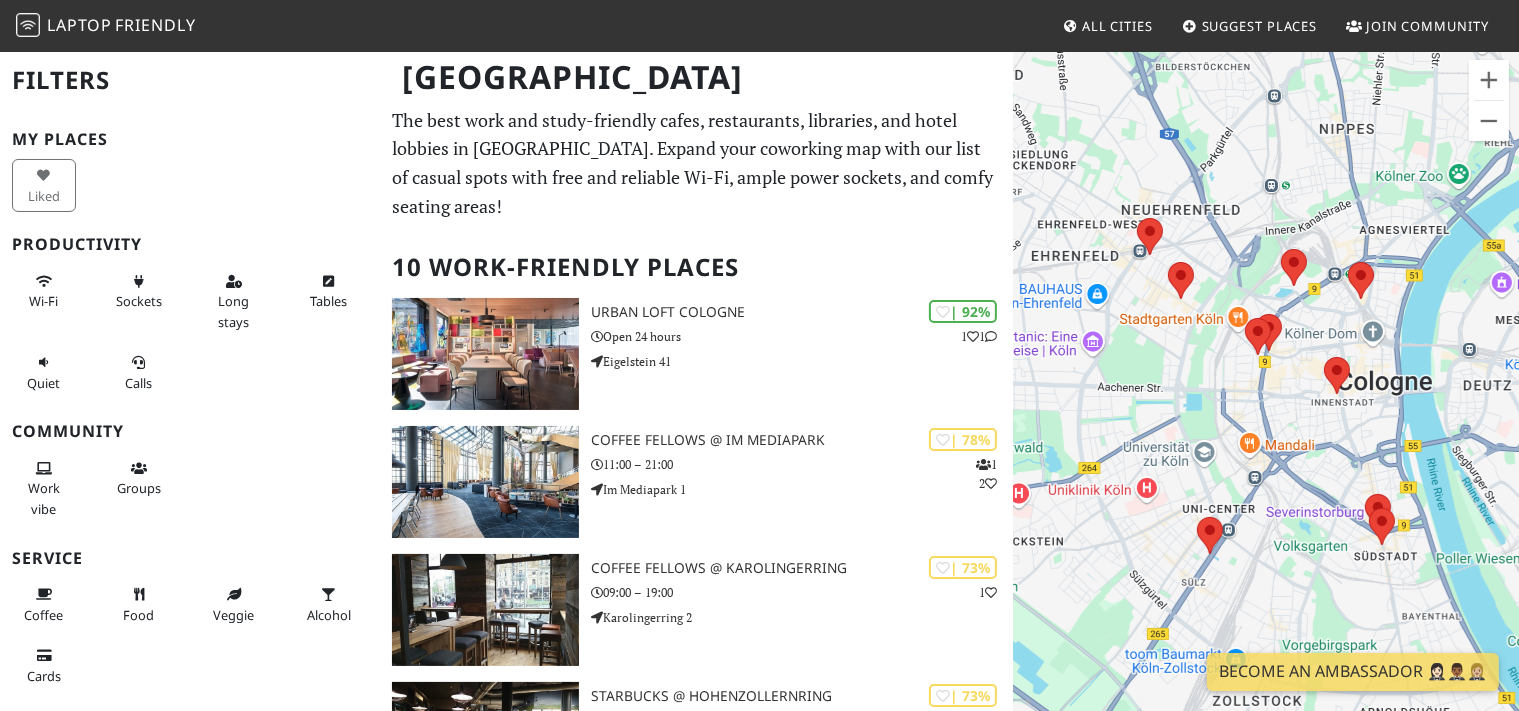 click on "The best work and study-friendly cafes, restaurants, libraries, and hotel lobbies in Cologne. Expand your coworking map with our list of casual spots with free and reliable Wi-Fi, ample power sockets, and comfy seating areas!" at bounding box center (696, 163) 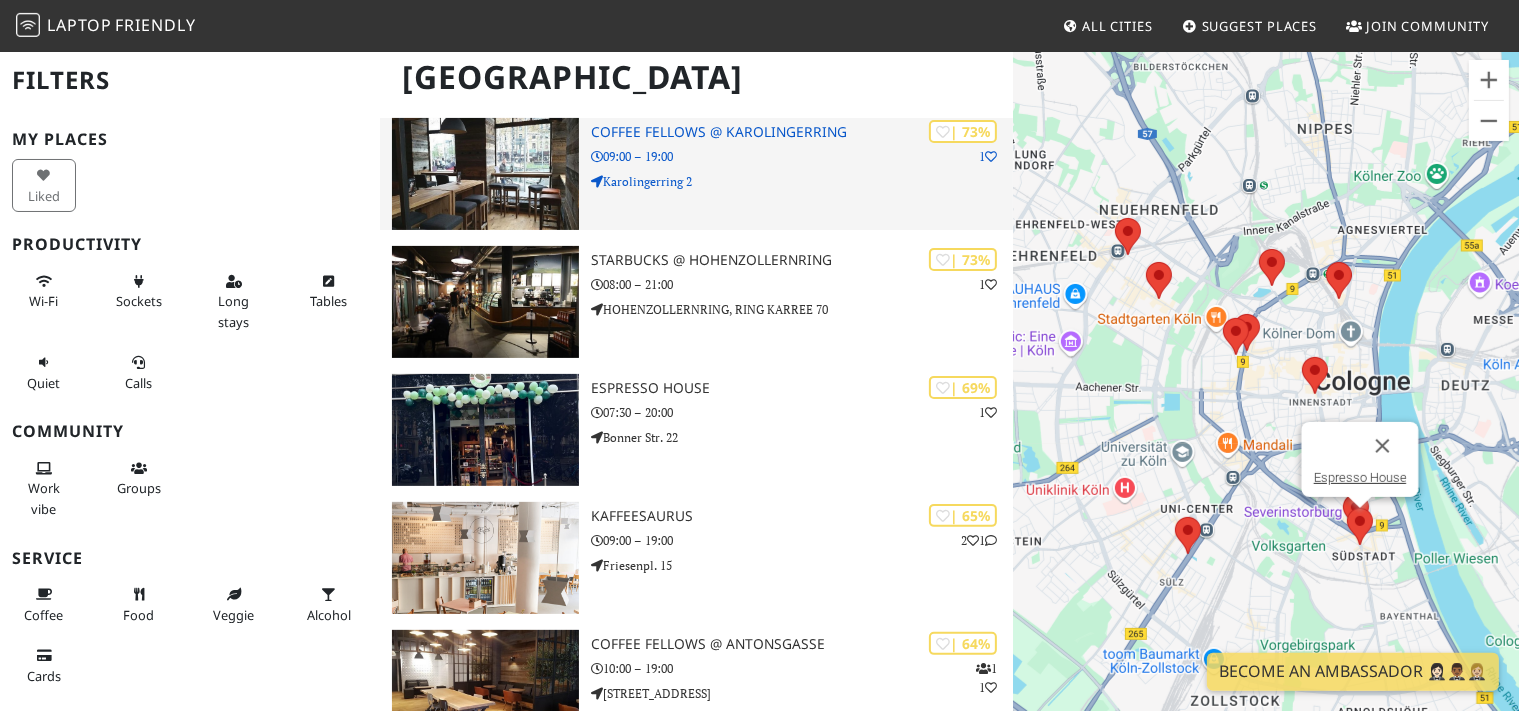 scroll, scrollTop: 556, scrollLeft: 0, axis: vertical 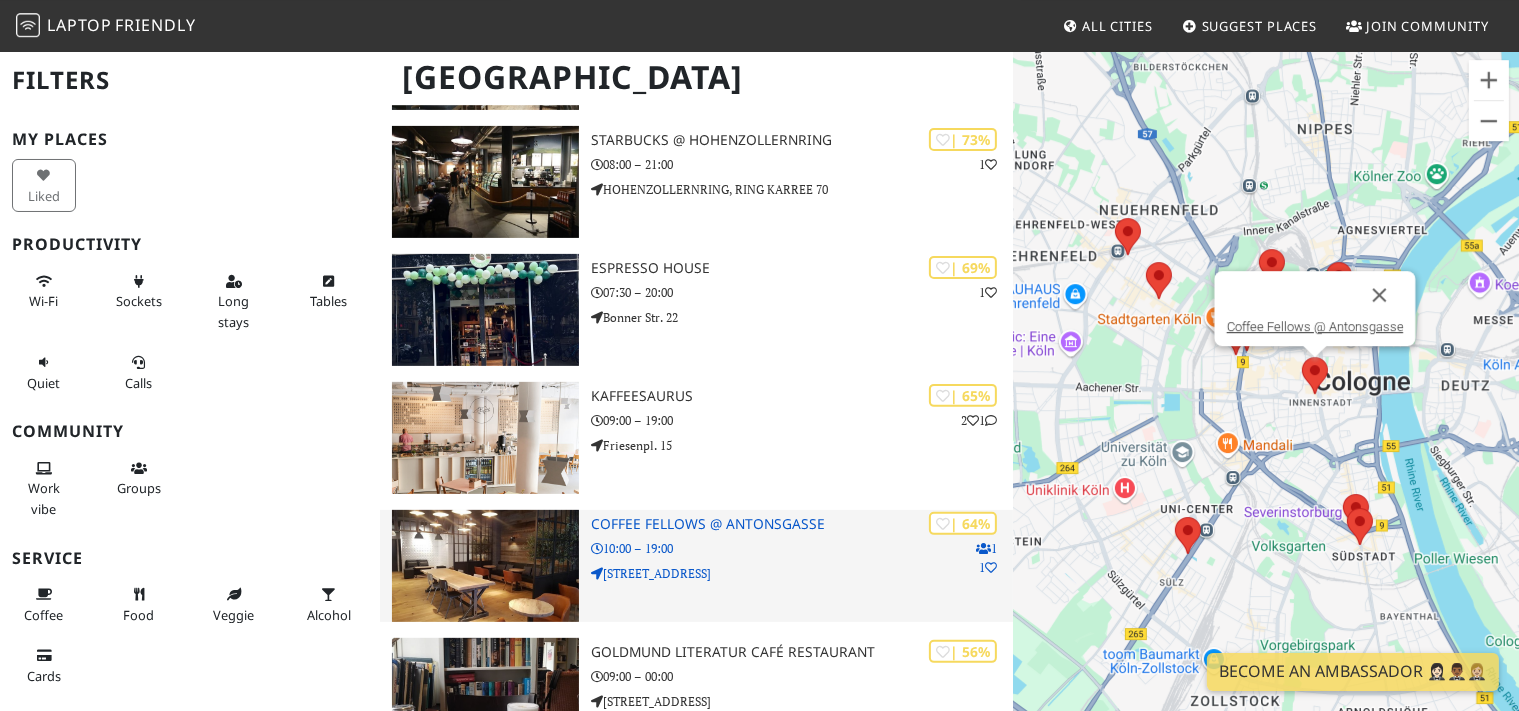 click at bounding box center [983, 549] 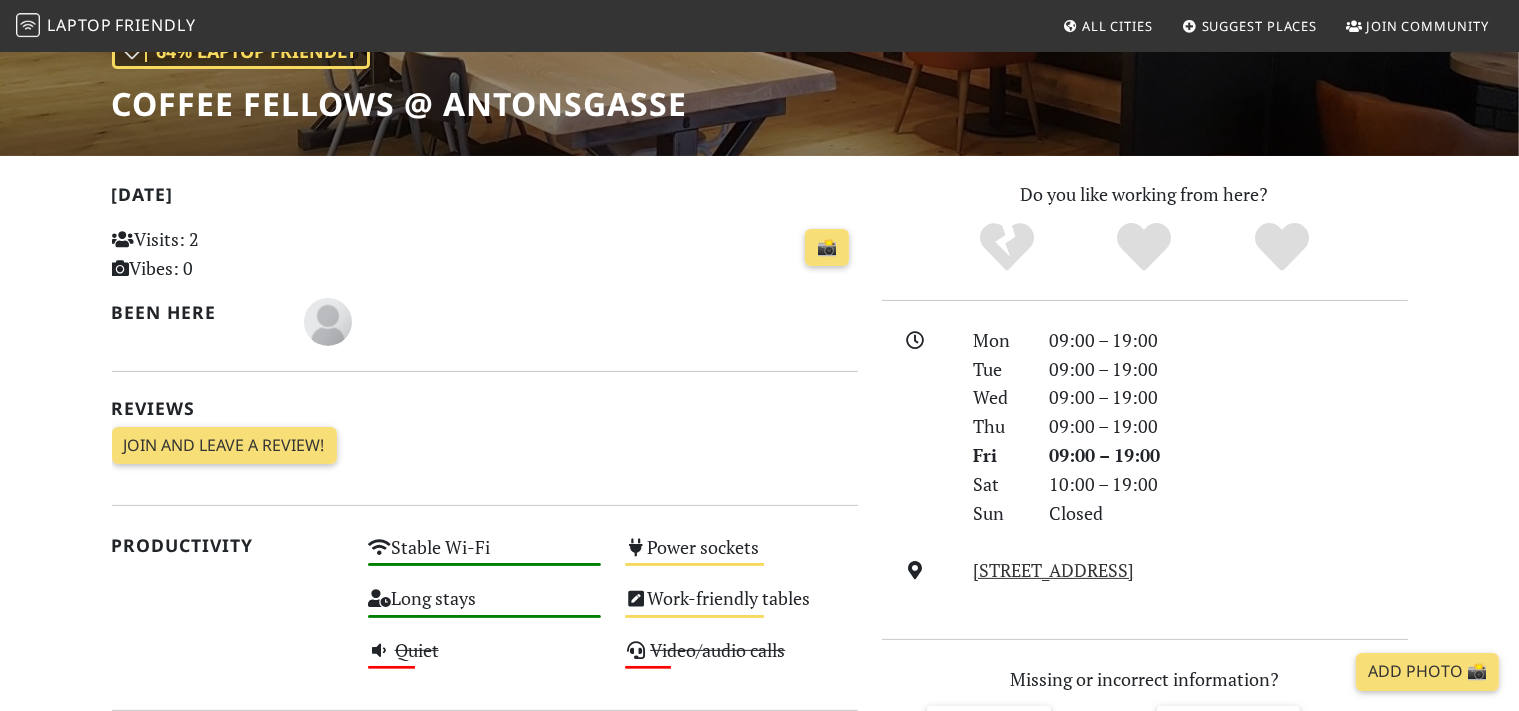 scroll, scrollTop: 311, scrollLeft: 0, axis: vertical 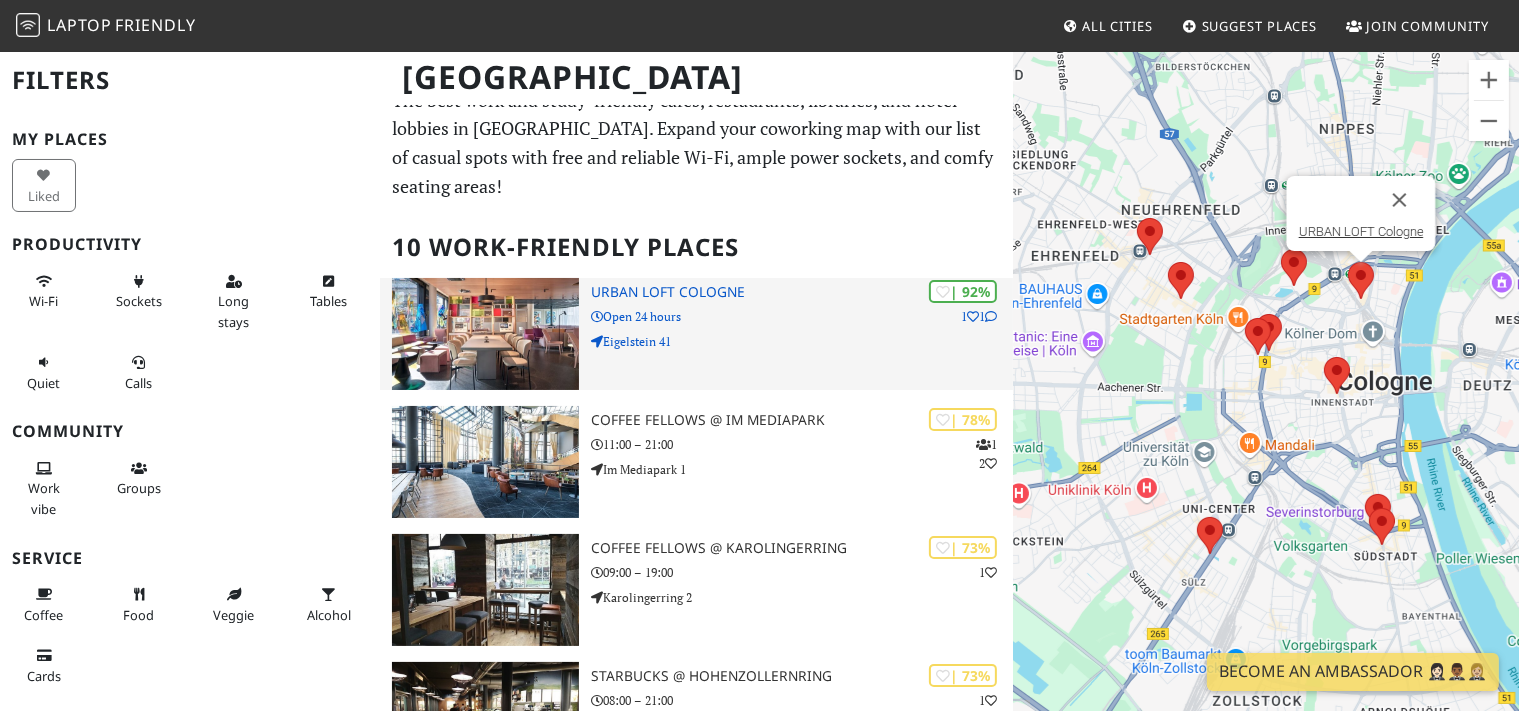 click on "| 92%
1
1
URBAN LOFT Cologne
Open 24 hours
Eigelstein 41" at bounding box center [802, 334] 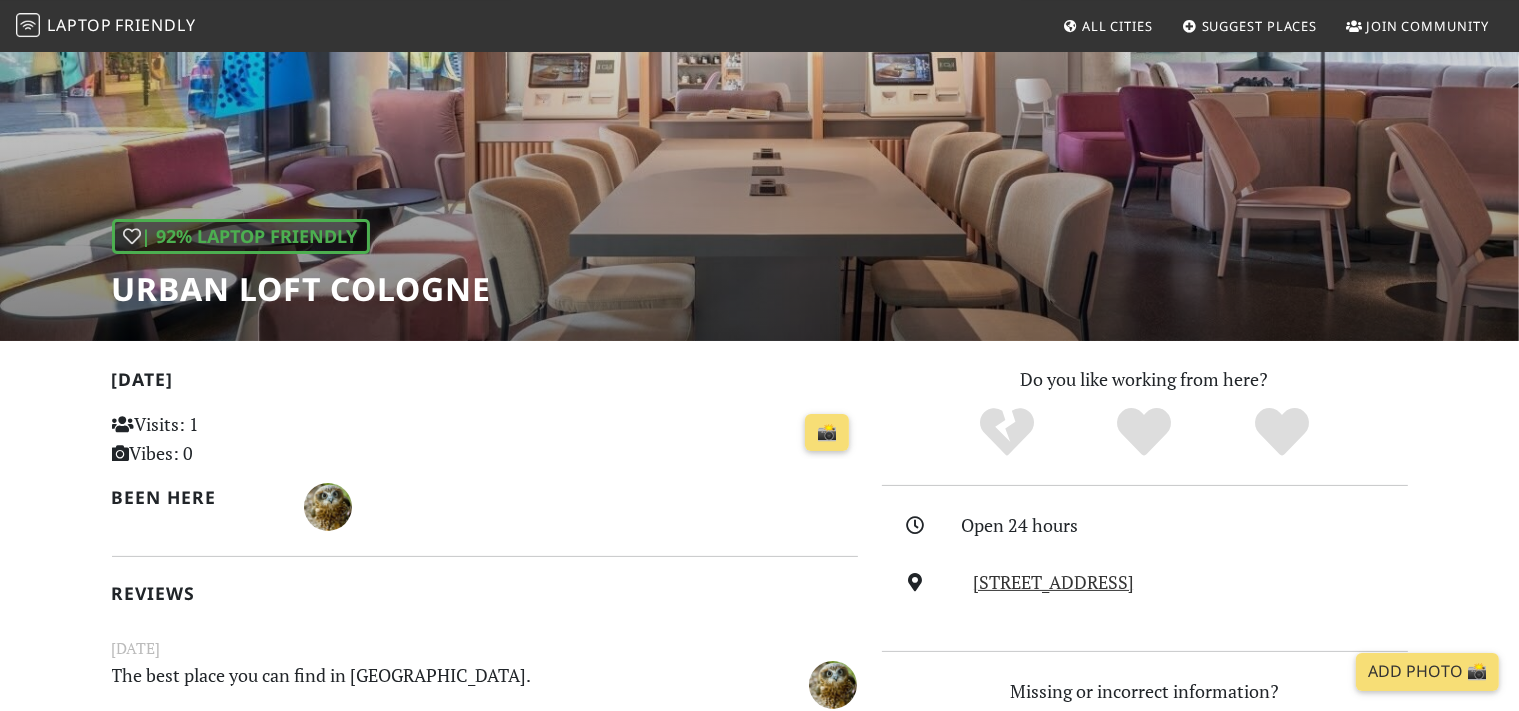scroll, scrollTop: 0, scrollLeft: 0, axis: both 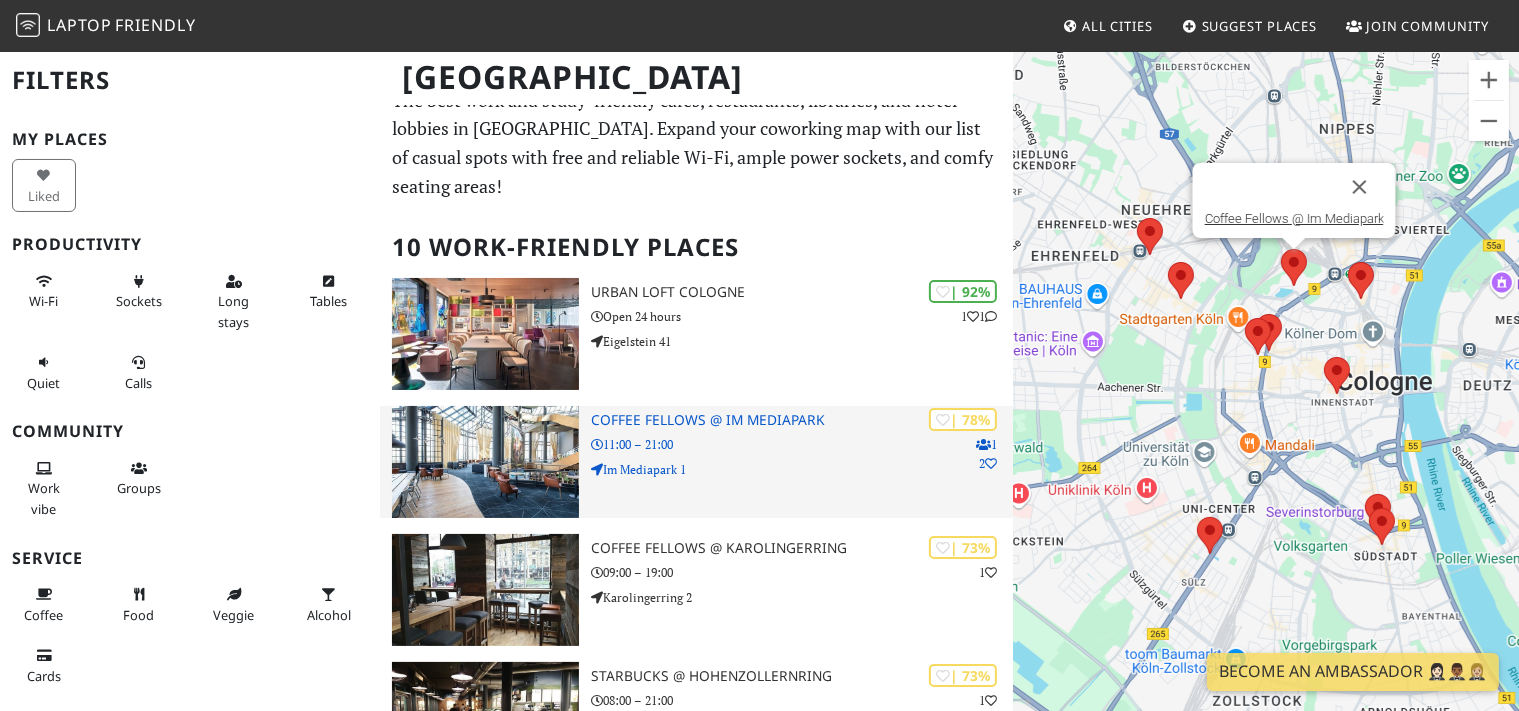 click on "Im Mediapark 1" at bounding box center [802, 469] 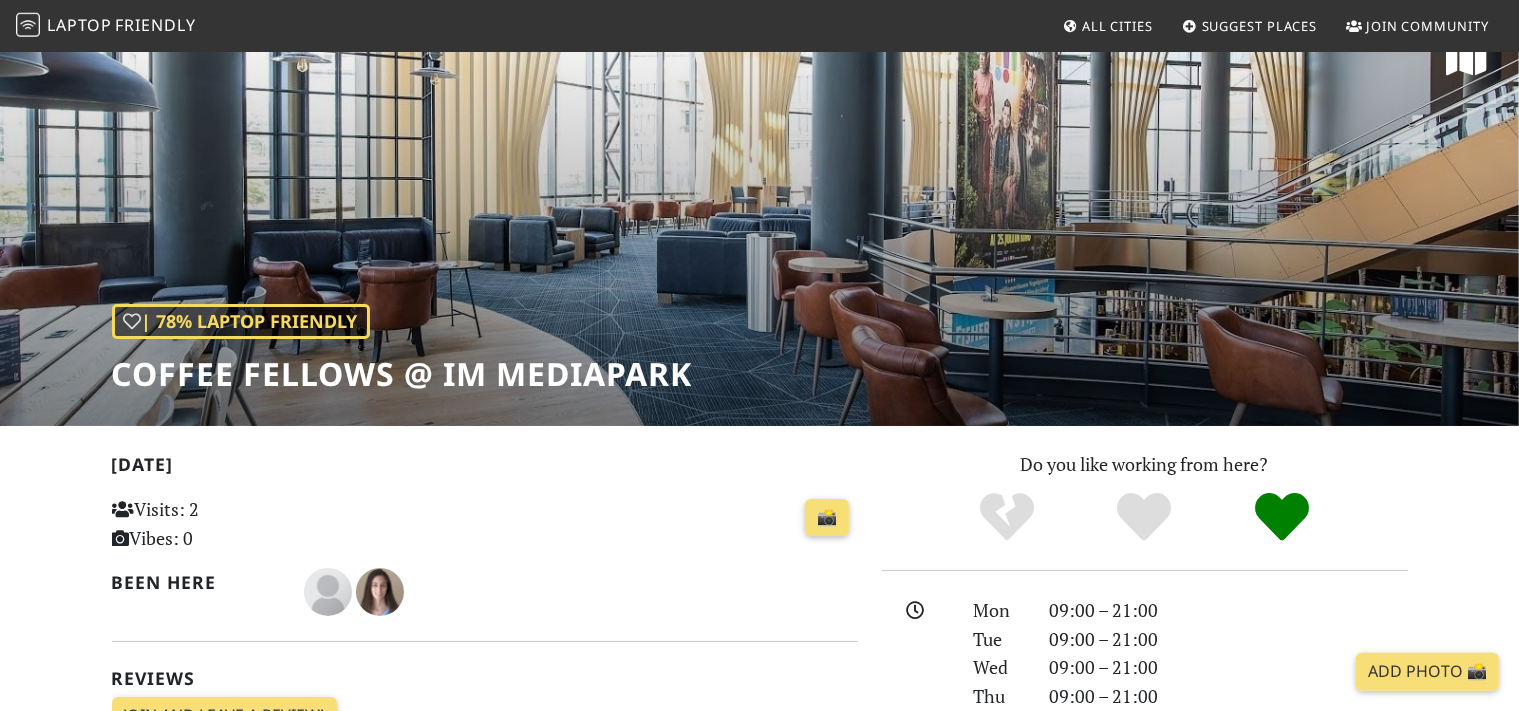 scroll, scrollTop: 0, scrollLeft: 0, axis: both 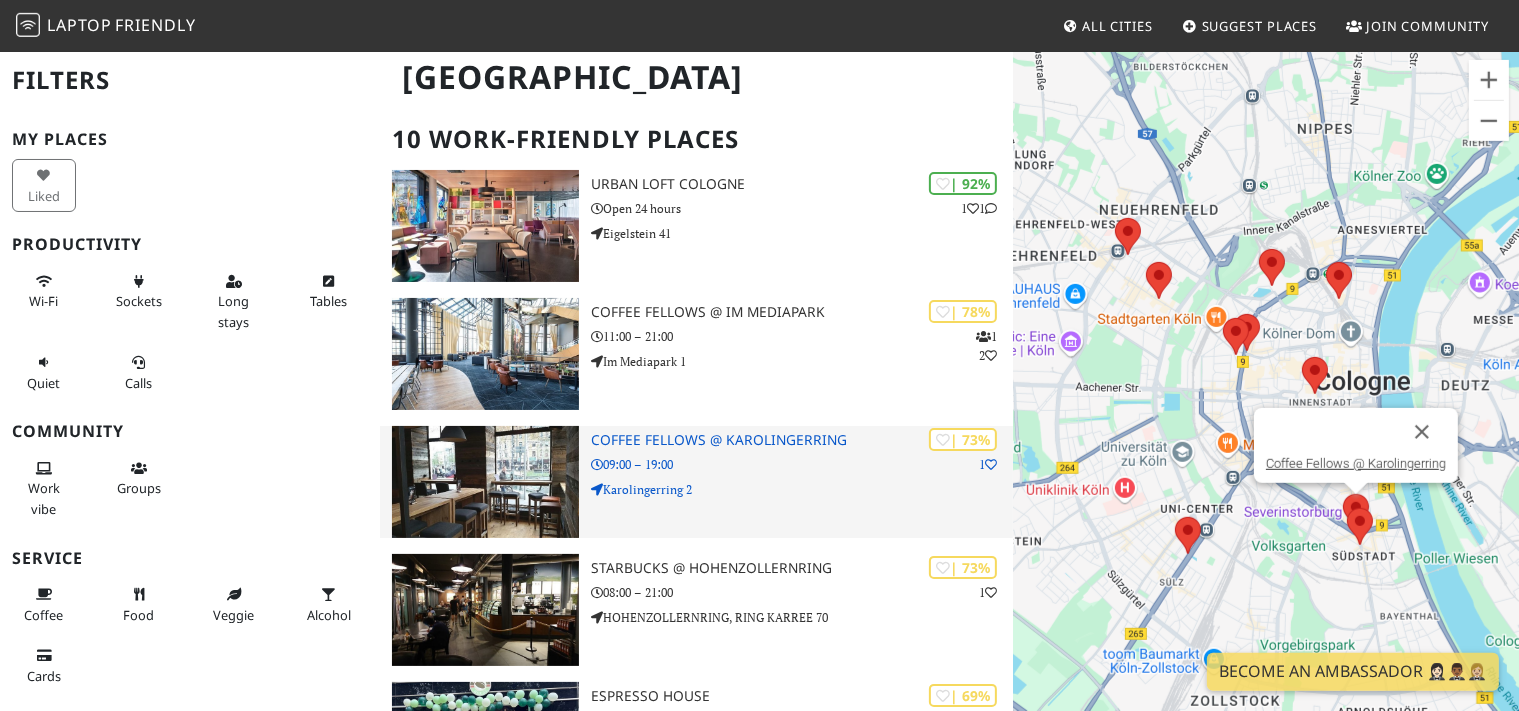 click on "| 73%
1
Coffee Fellows @ Karolingerring
09:00 – 19:00
Karolingerring 2" at bounding box center (802, 482) 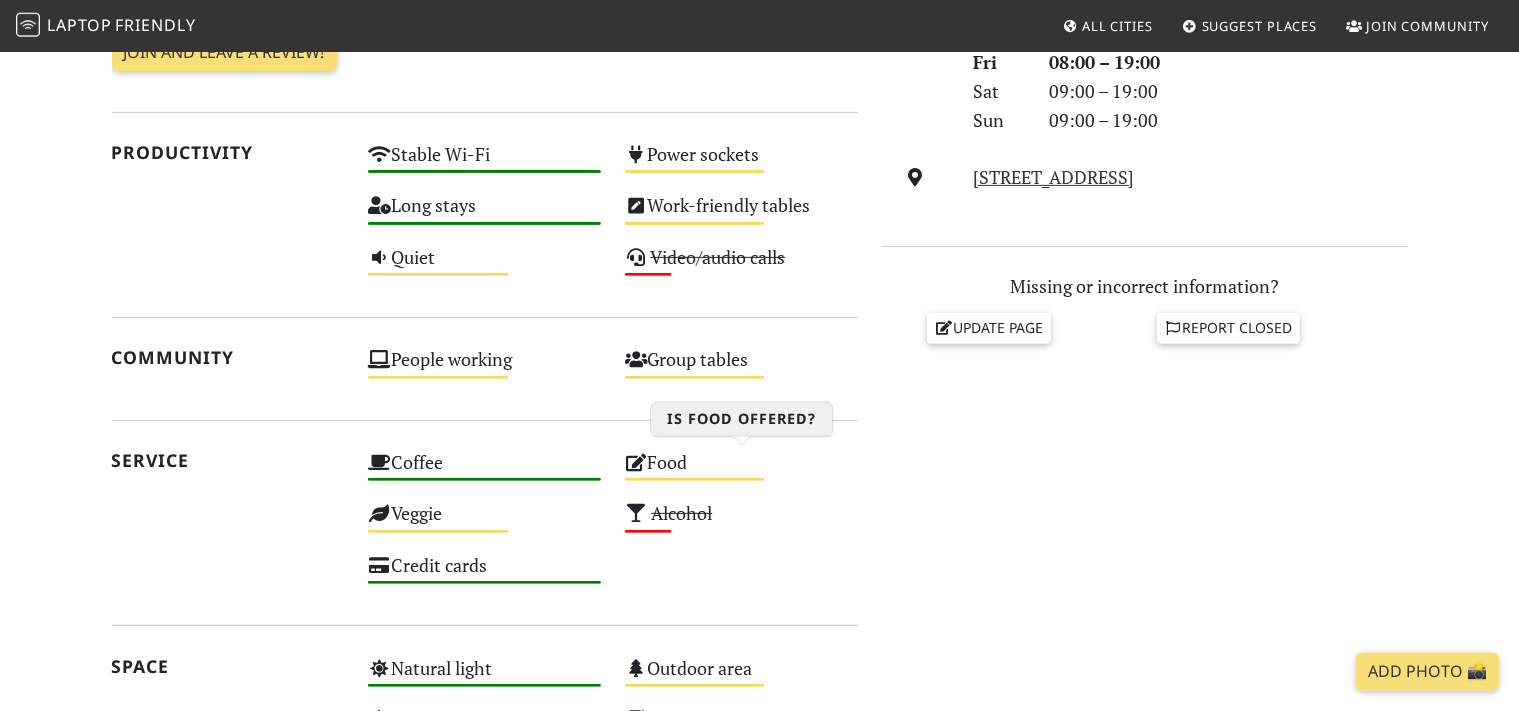 scroll, scrollTop: 704, scrollLeft: 0, axis: vertical 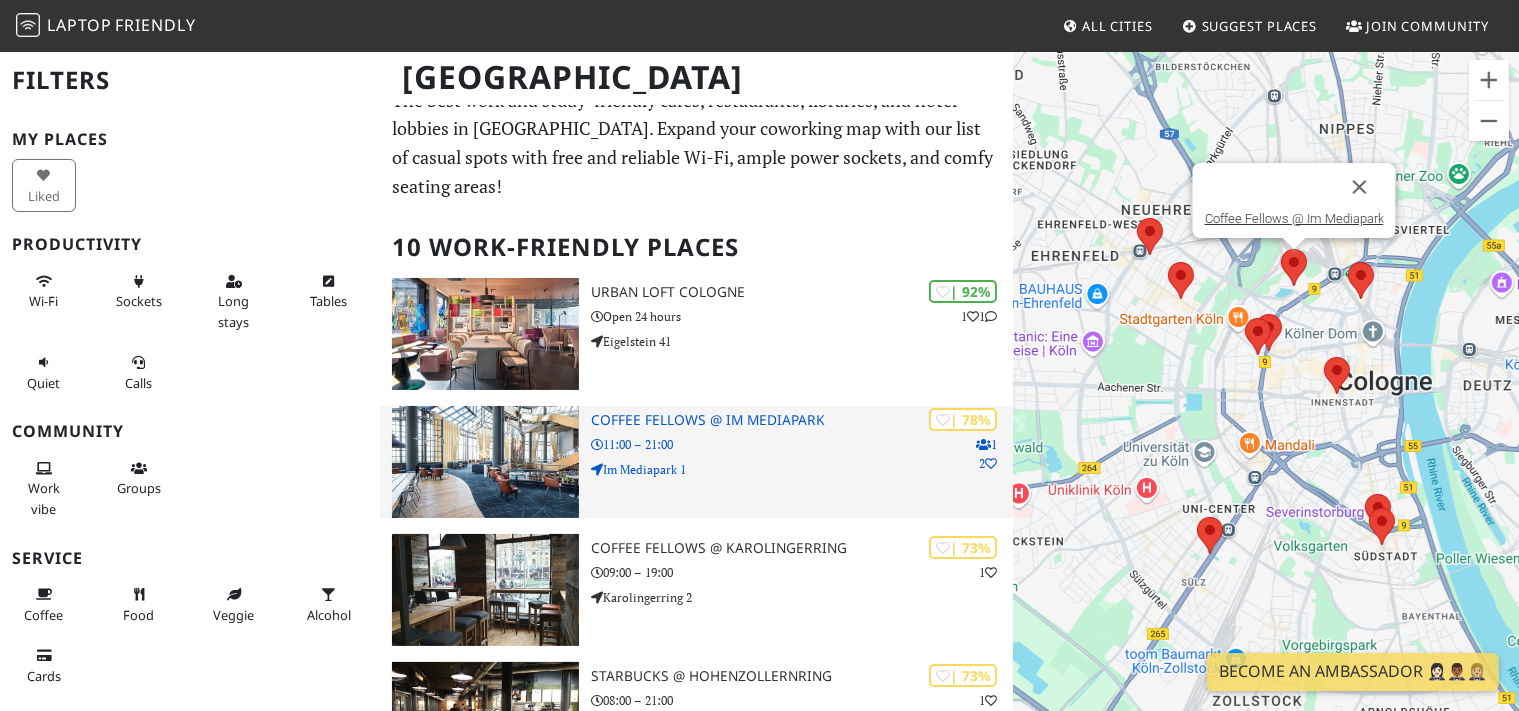 click on "Im Mediapark 1" at bounding box center (802, 469) 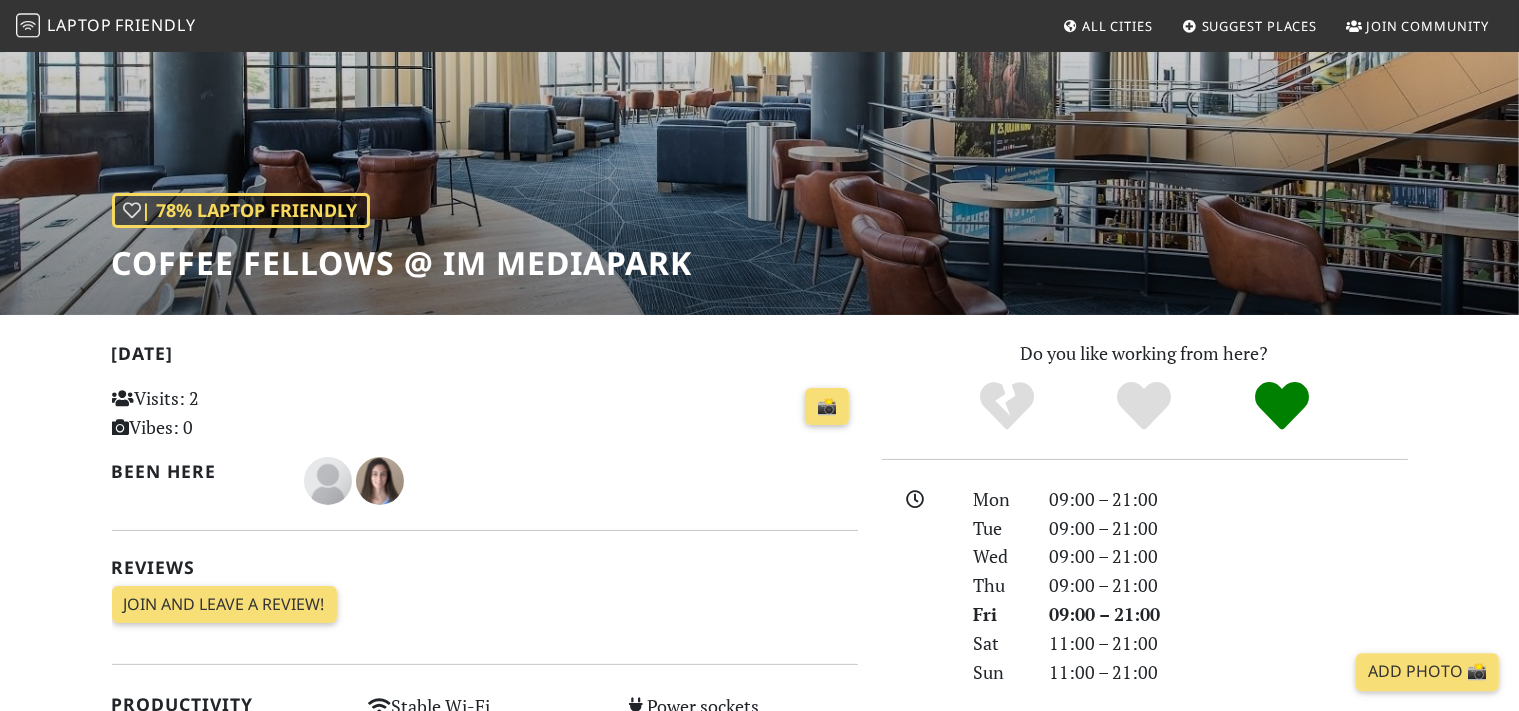 scroll, scrollTop: 0, scrollLeft: 0, axis: both 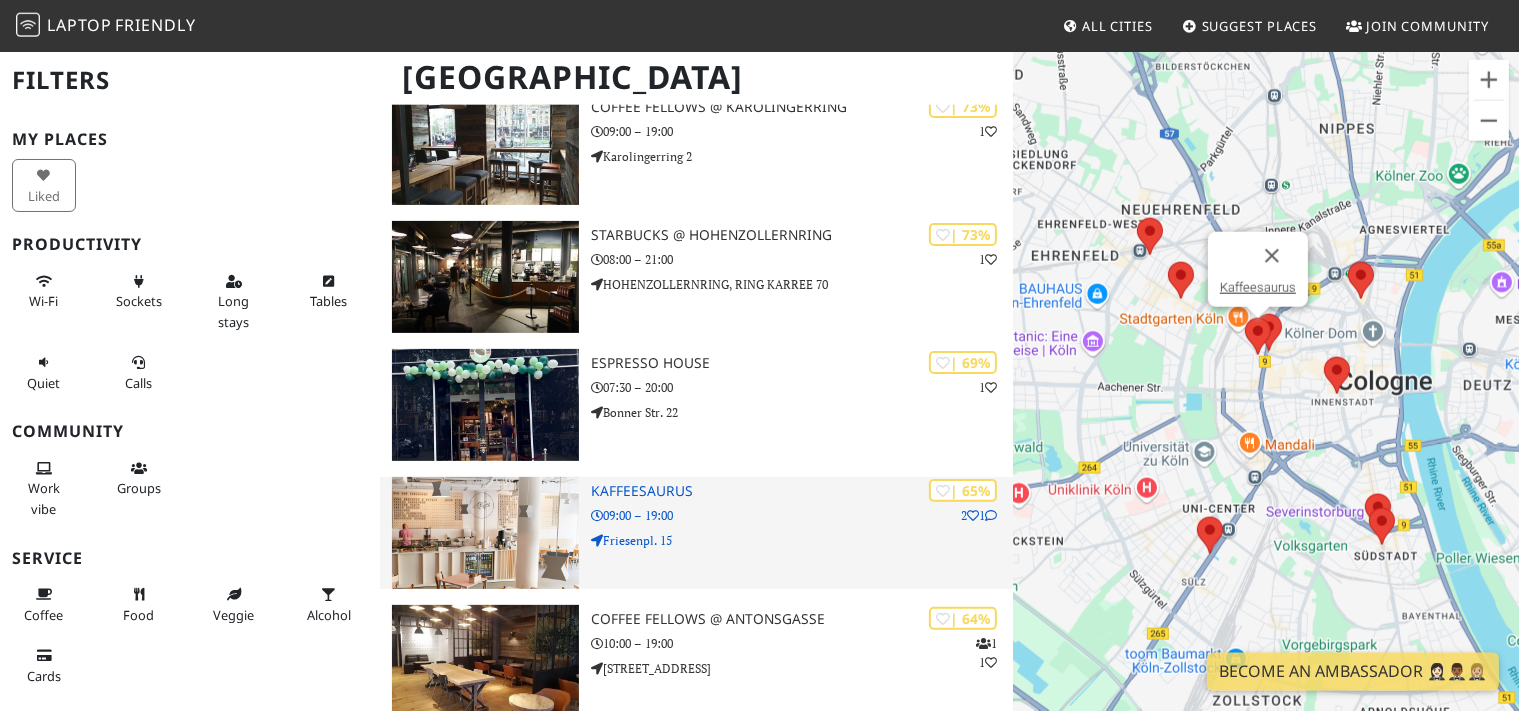 click on "09:00 – 19:00" at bounding box center (802, 515) 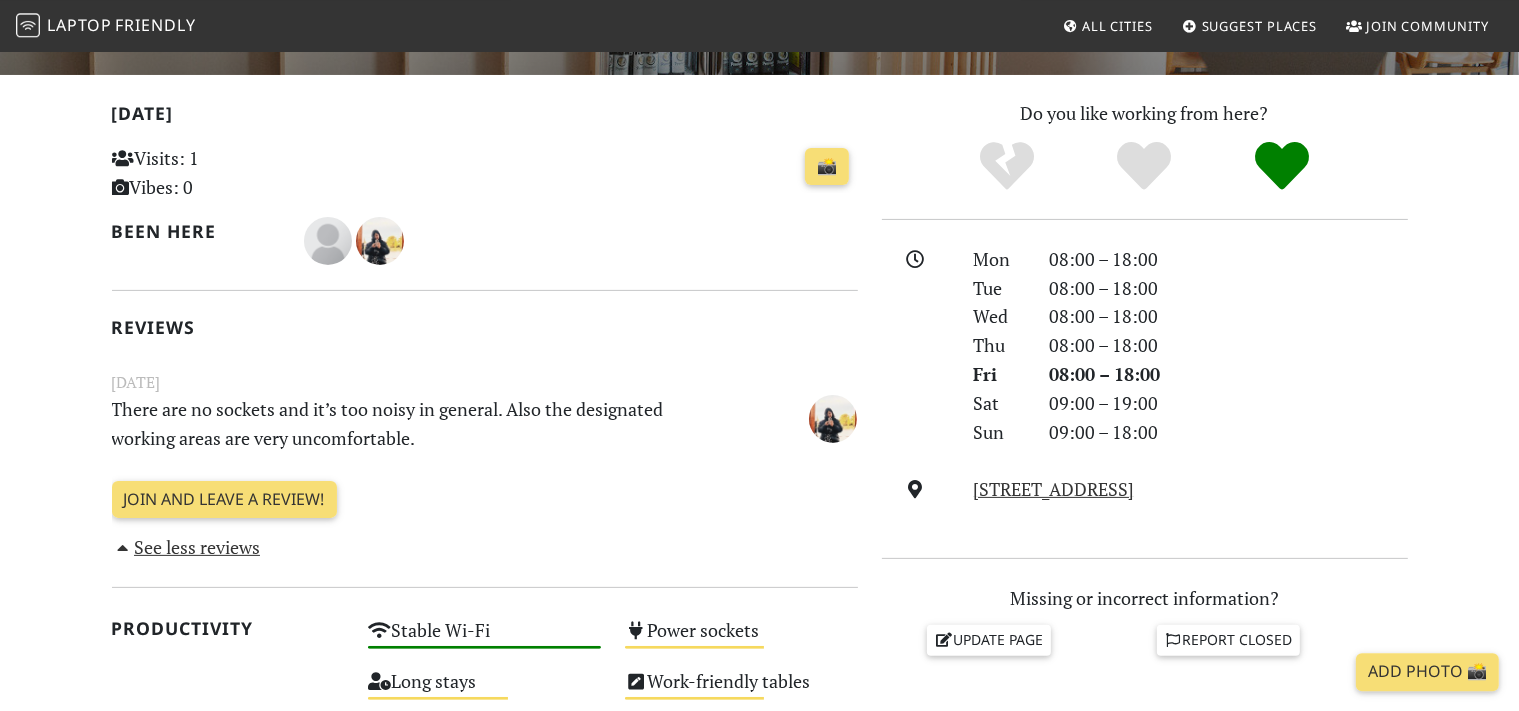 scroll, scrollTop: 388, scrollLeft: 0, axis: vertical 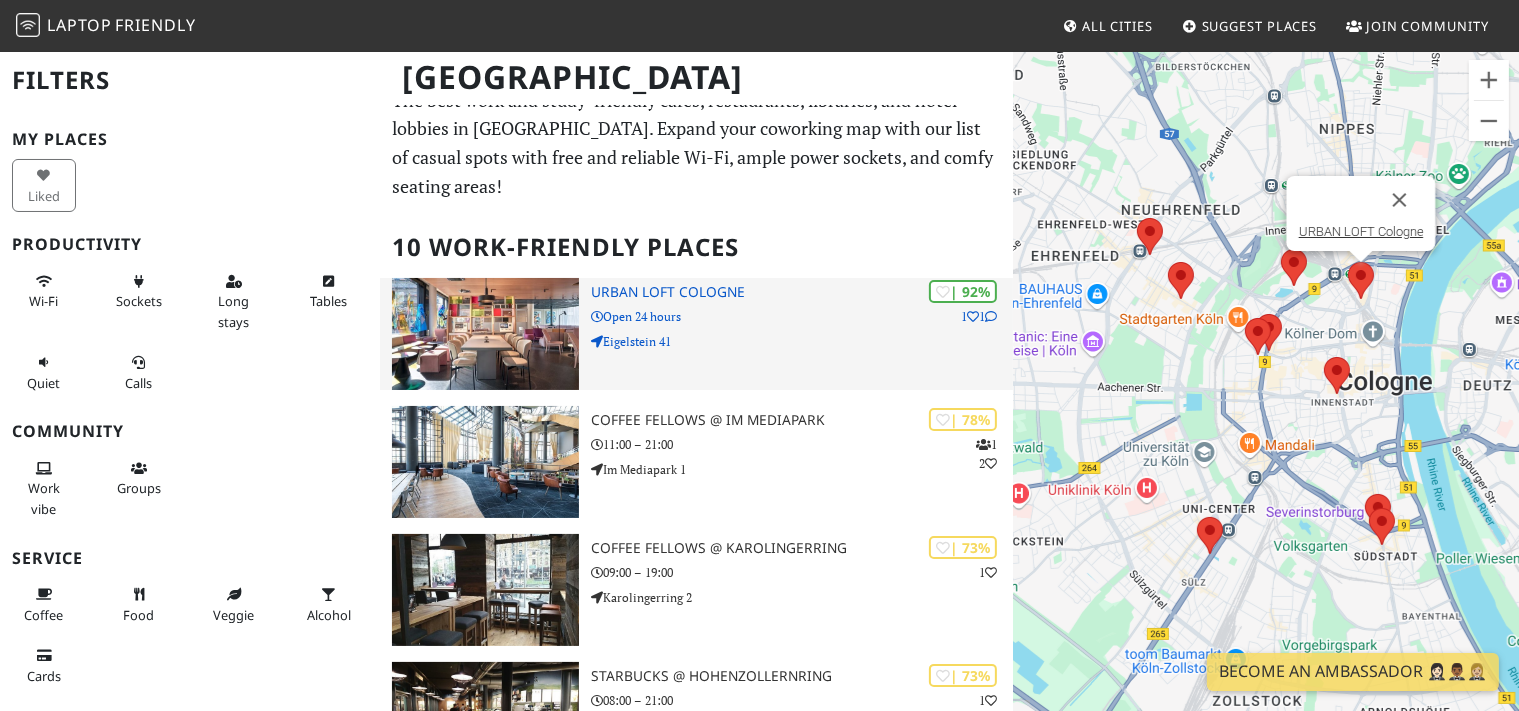 click on "Eigelstein 41" at bounding box center (802, 341) 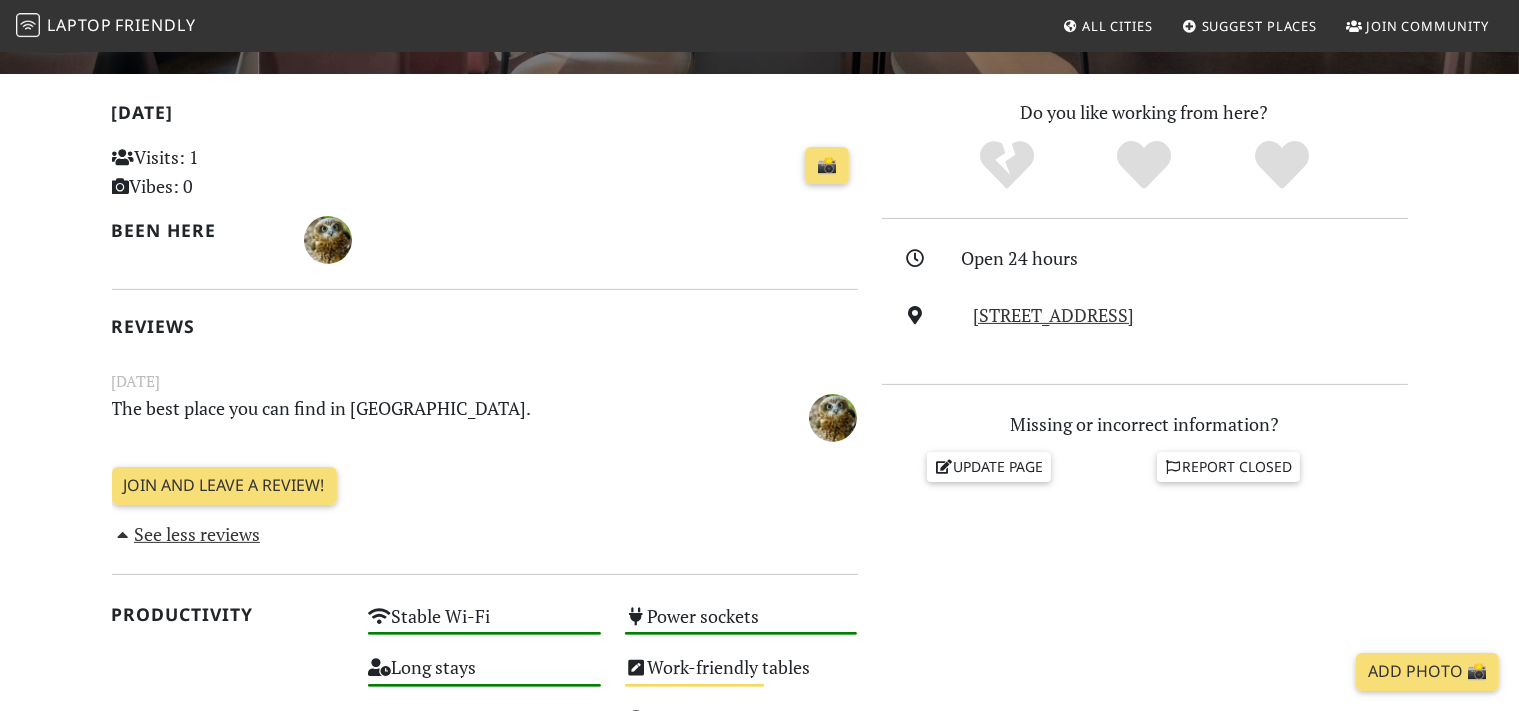scroll, scrollTop: 392, scrollLeft: 0, axis: vertical 